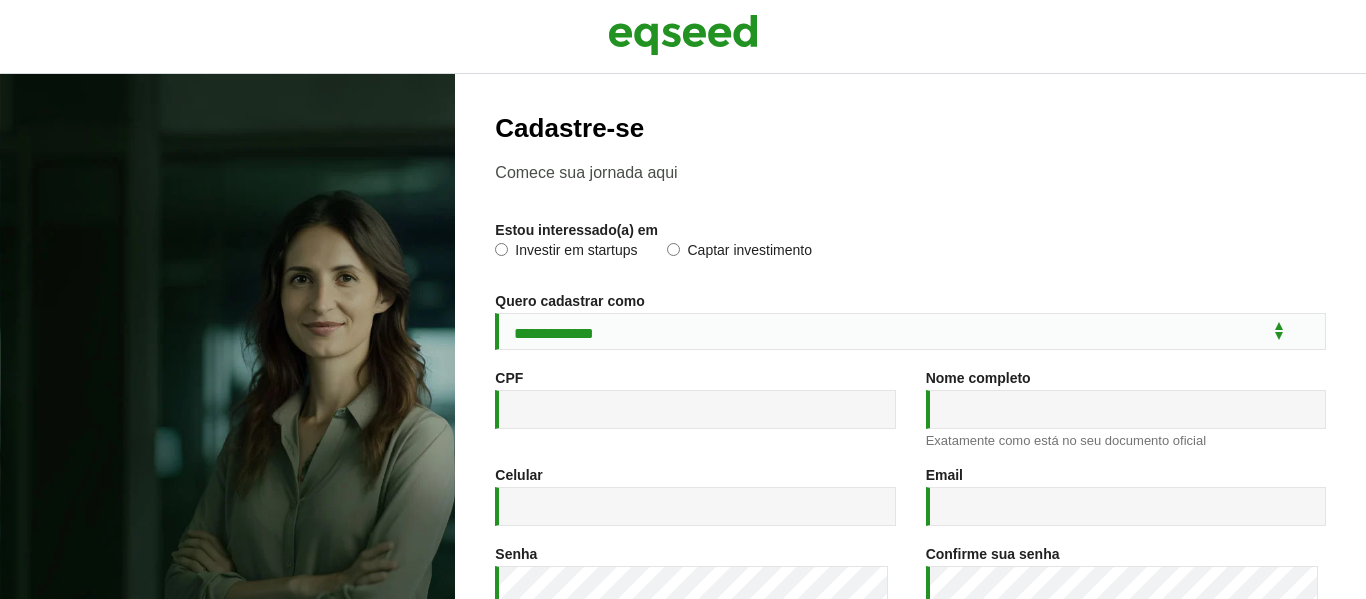 scroll, scrollTop: 0, scrollLeft: 0, axis: both 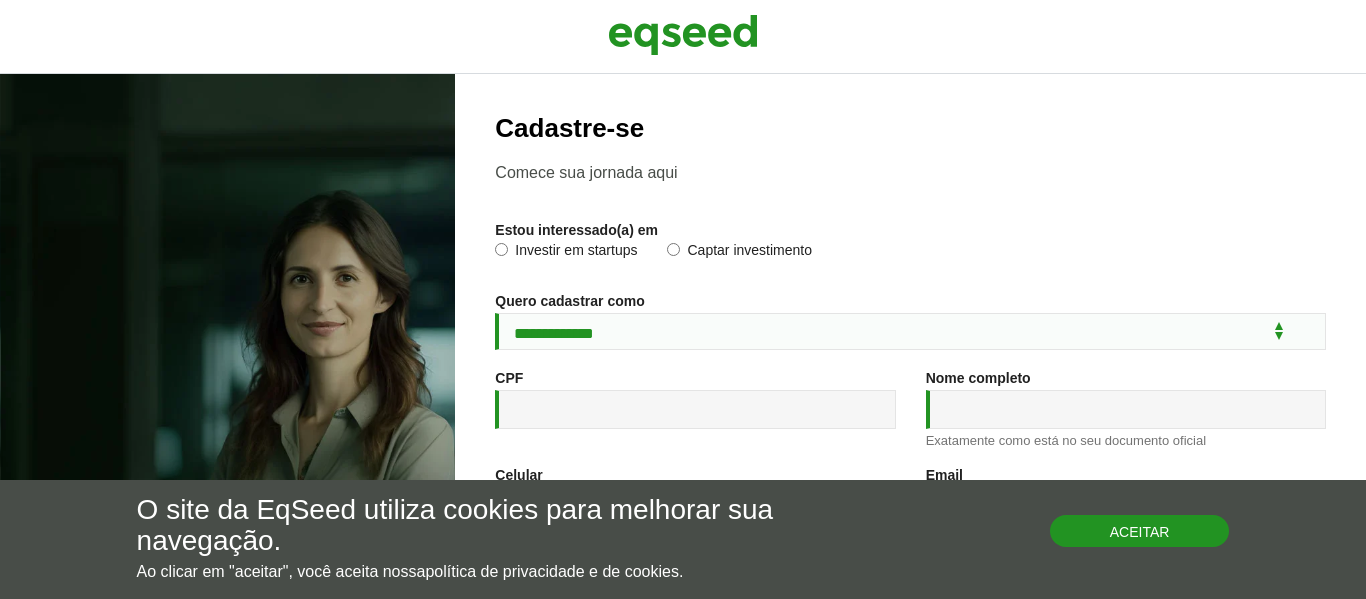 click on "Aceitar" at bounding box center [1140, 531] 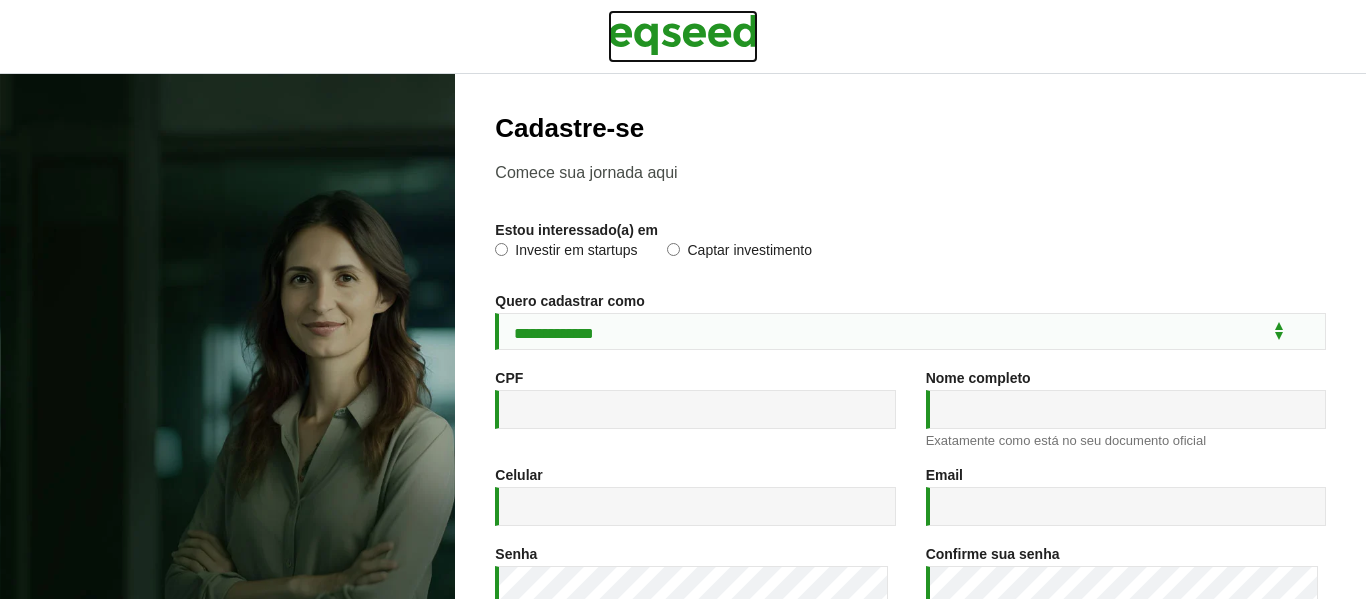 click at bounding box center [683, 35] 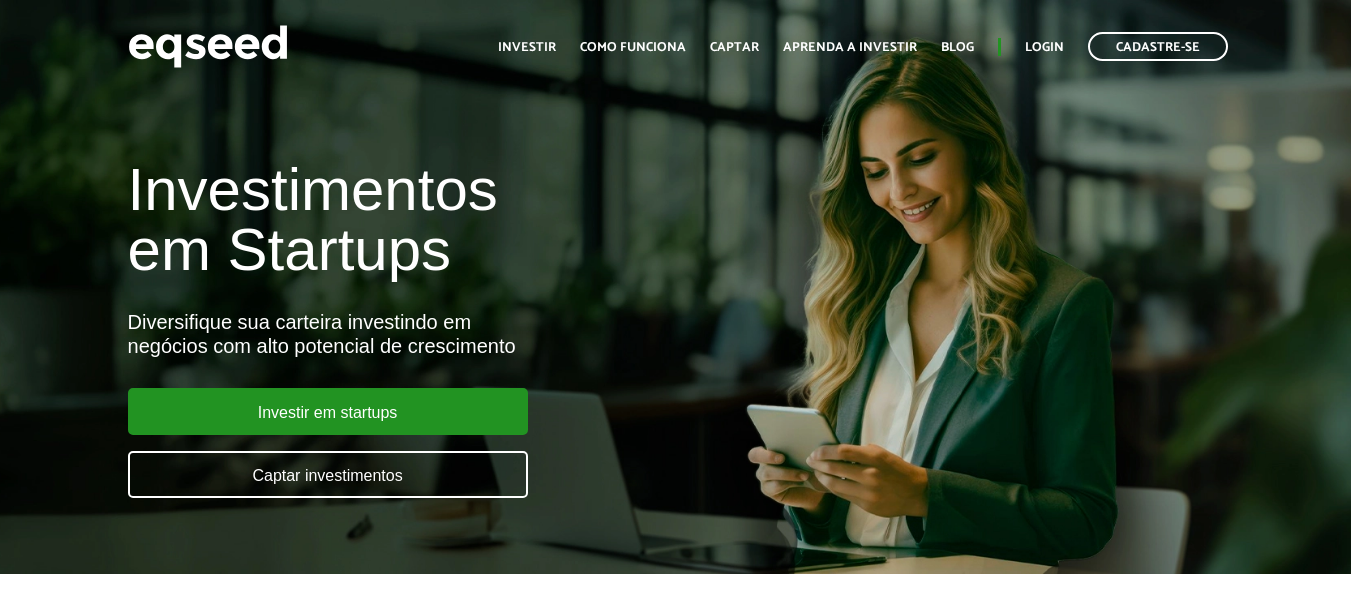 scroll, scrollTop: 0, scrollLeft: 0, axis: both 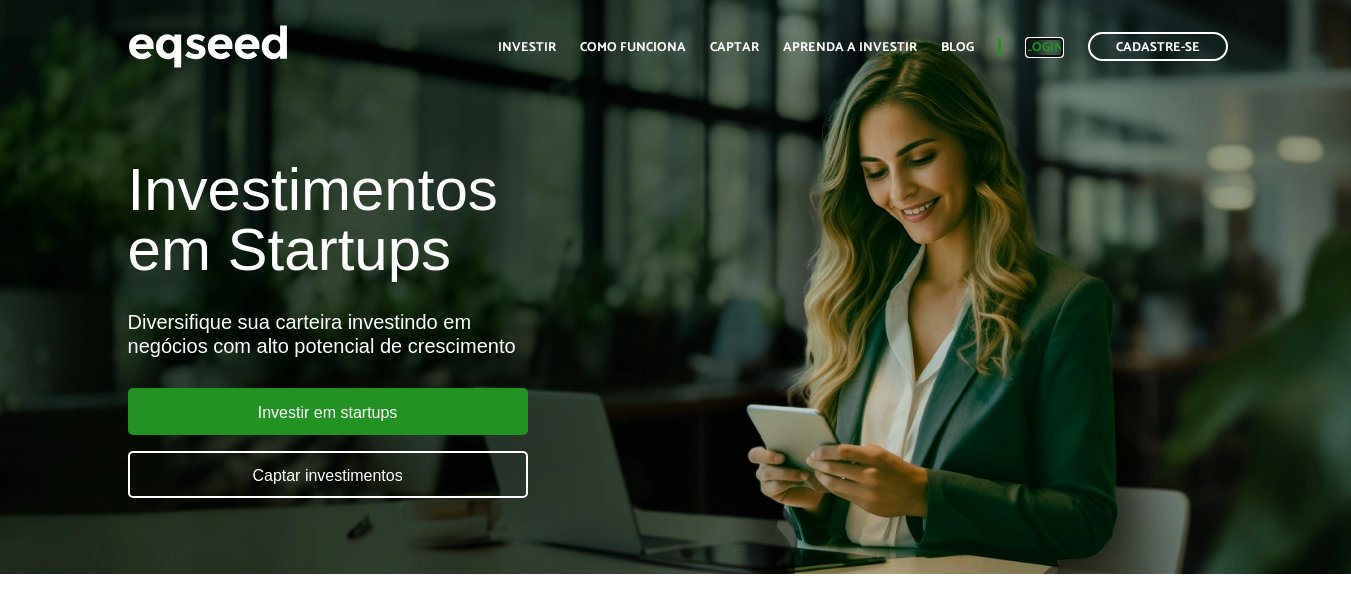 click on "Login" at bounding box center (1044, 47) 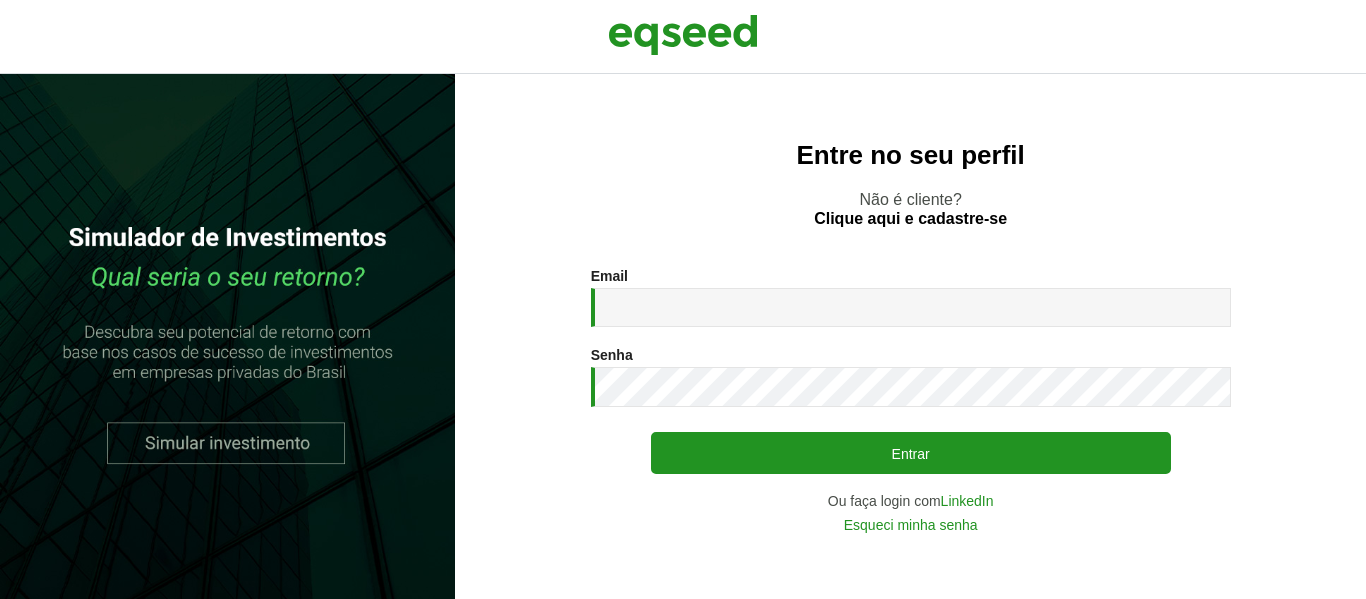 scroll, scrollTop: 0, scrollLeft: 0, axis: both 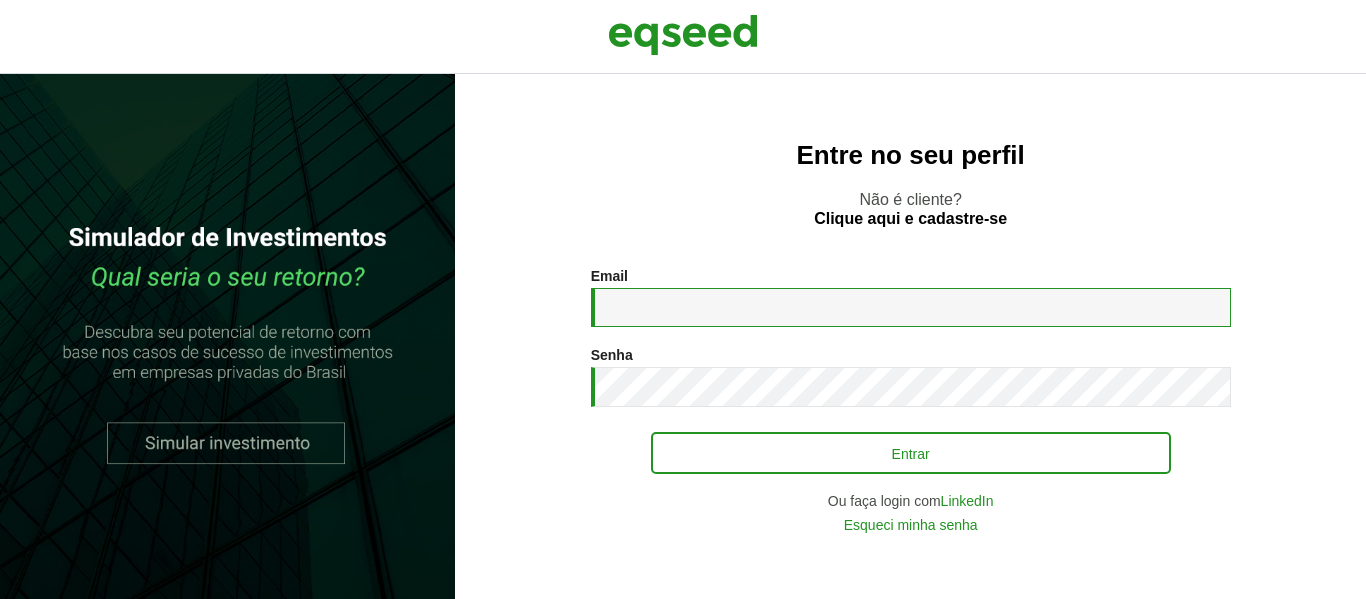 type on "**********" 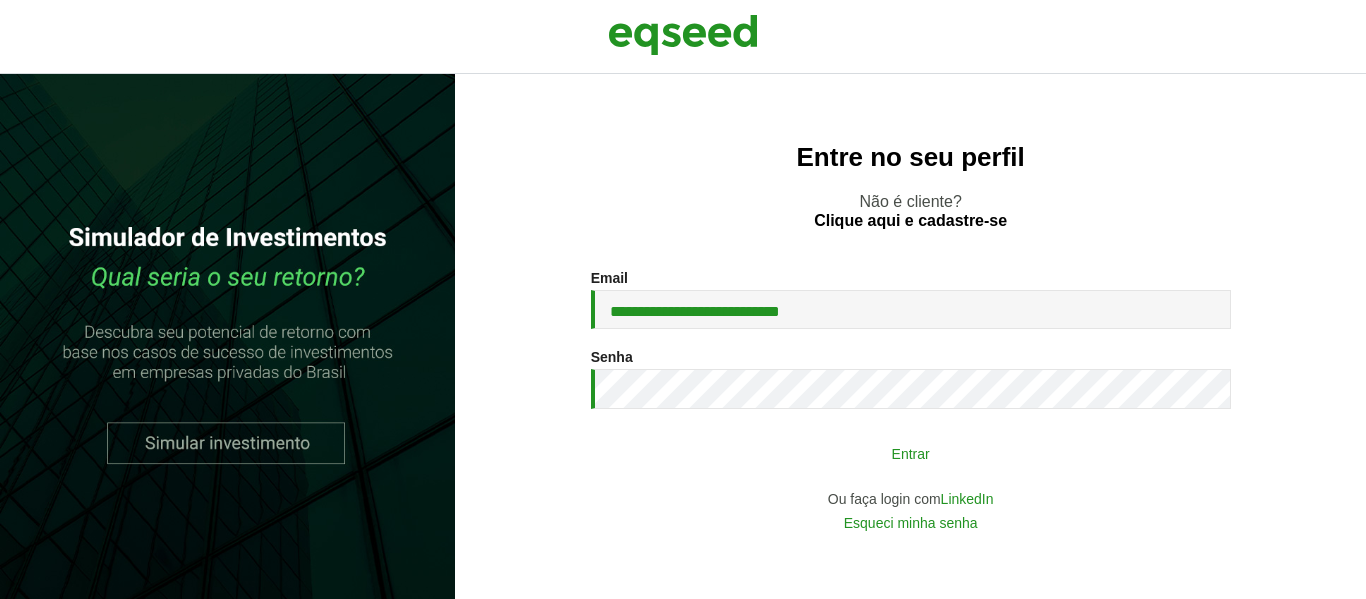 click on "Entrar" at bounding box center [911, 453] 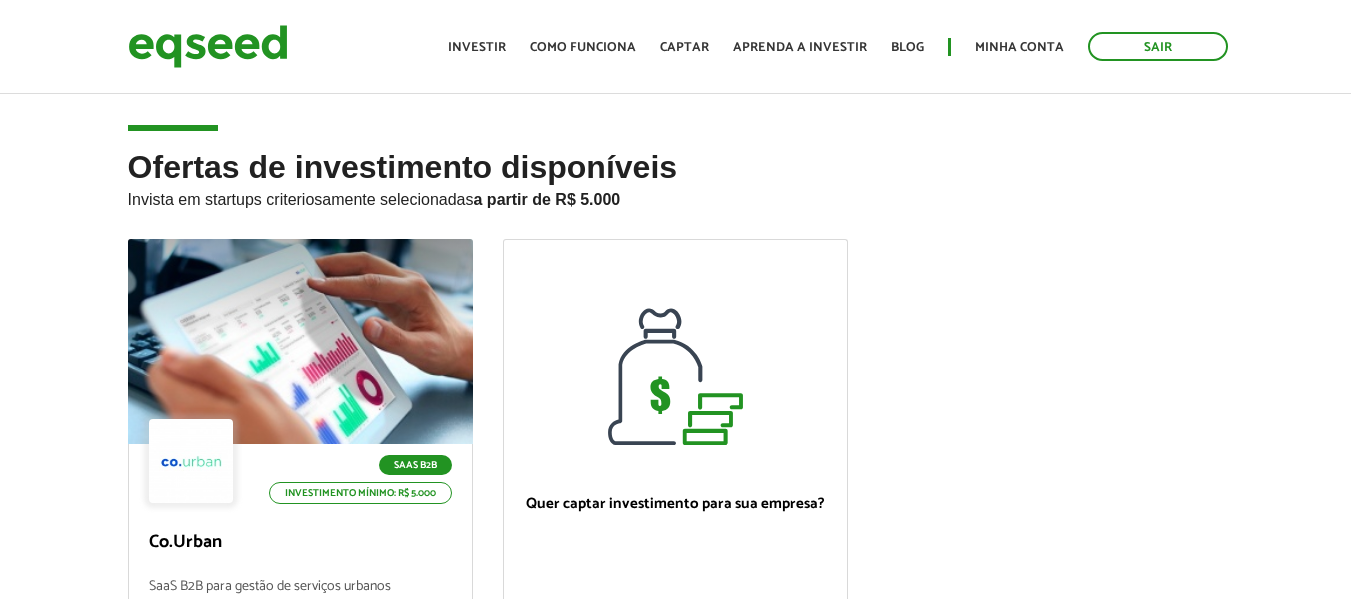 scroll, scrollTop: 0, scrollLeft: 0, axis: both 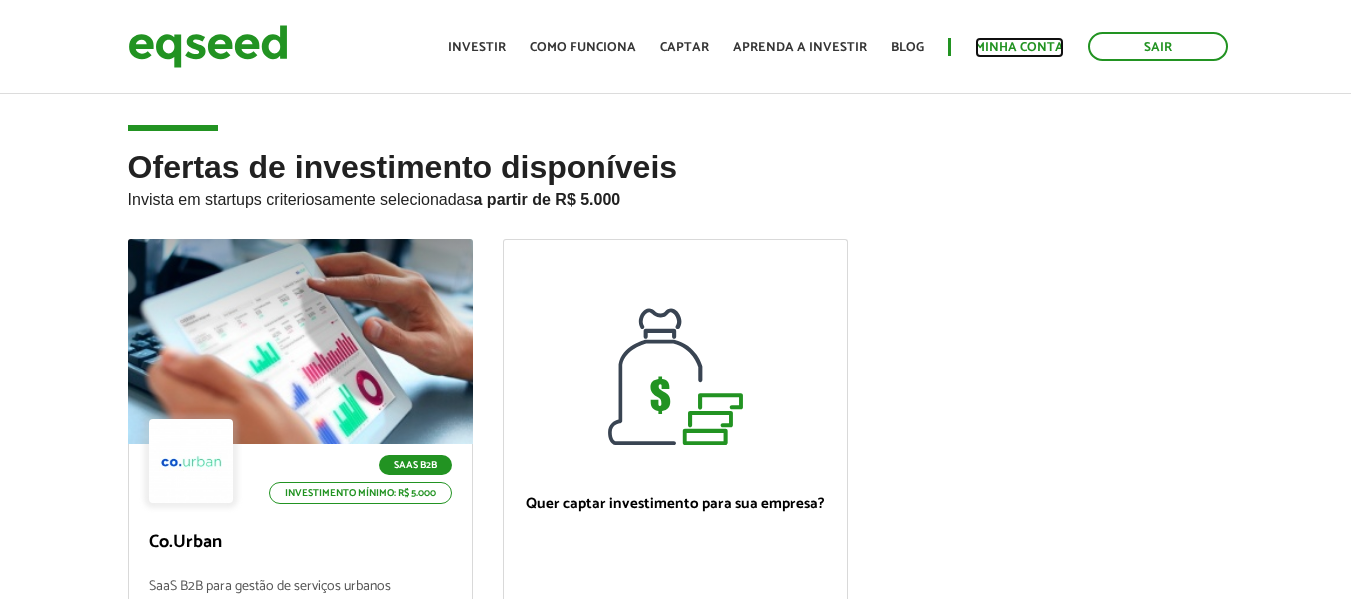 click on "Minha conta" at bounding box center [1019, 47] 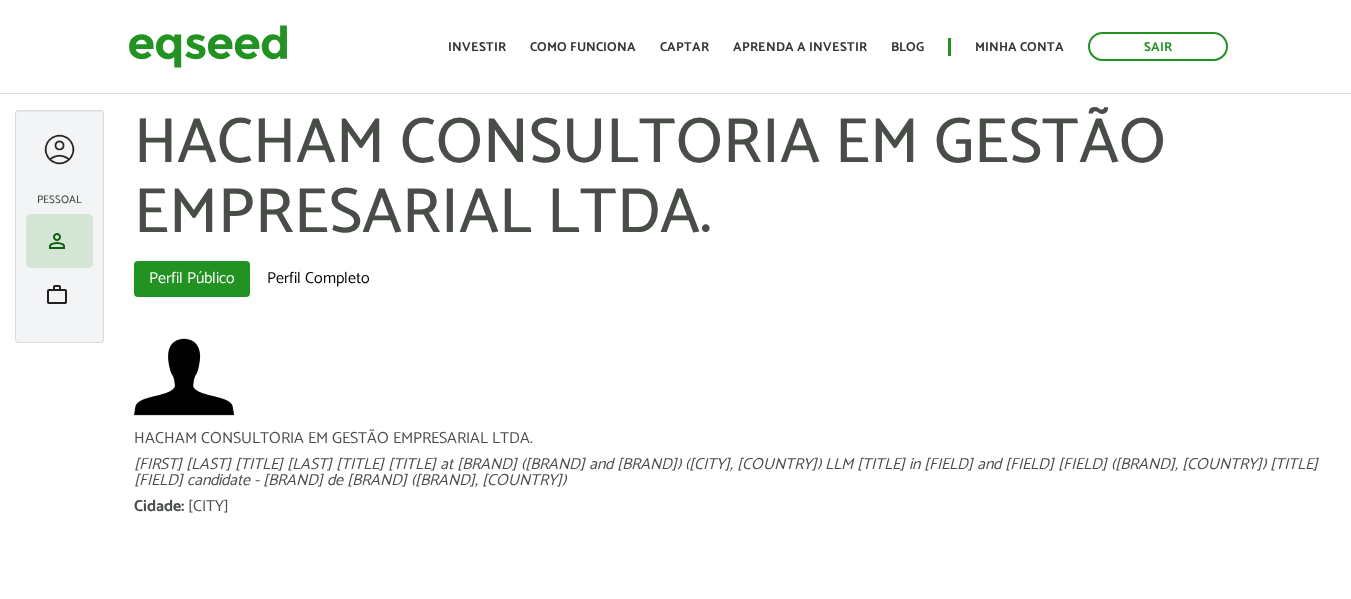 scroll, scrollTop: 0, scrollLeft: 0, axis: both 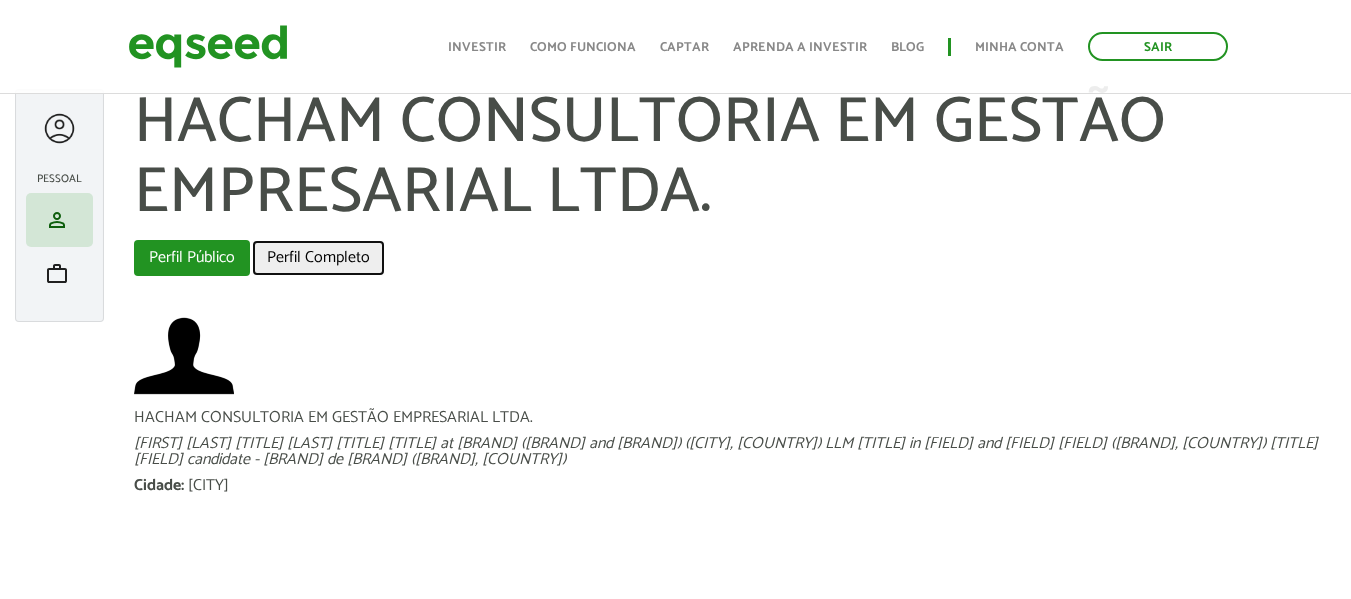 click on "Perfil Completo" at bounding box center (318, 258) 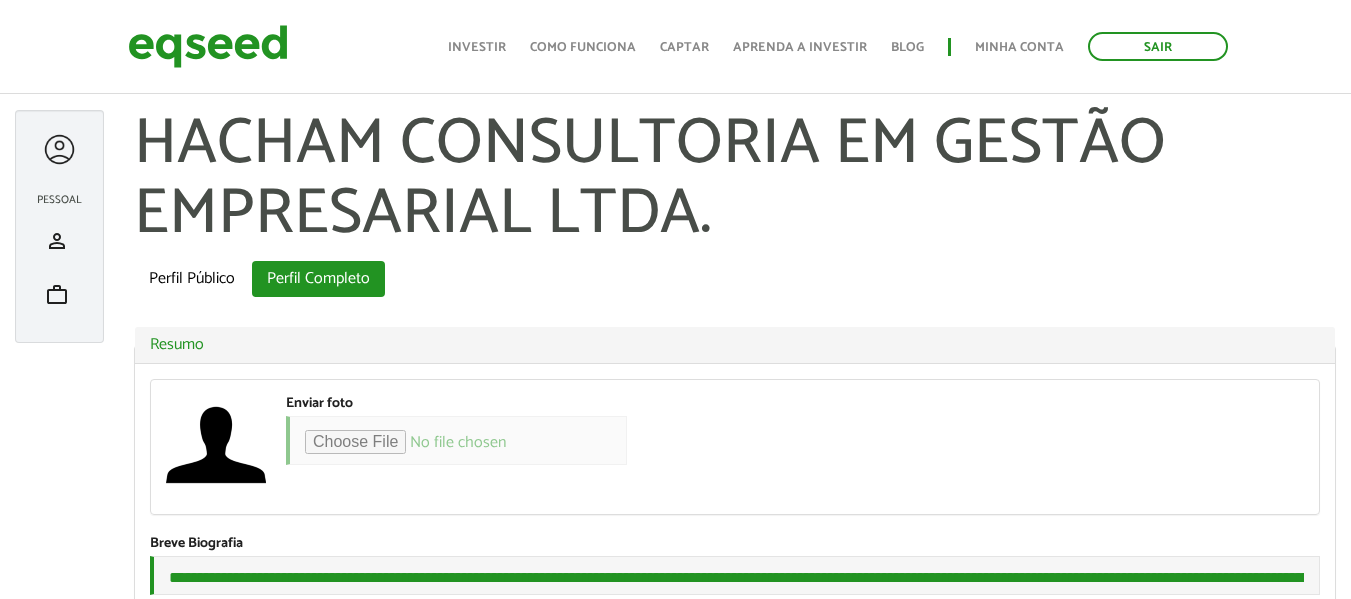 scroll, scrollTop: 500, scrollLeft: 0, axis: vertical 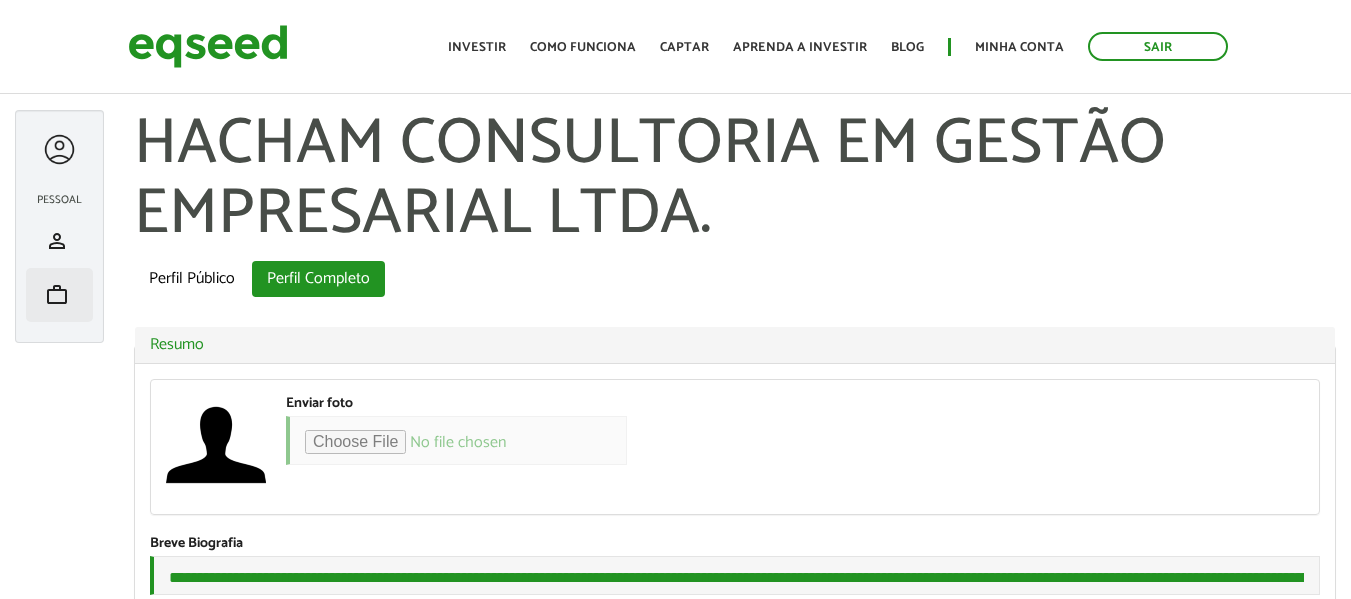 type on "**********" 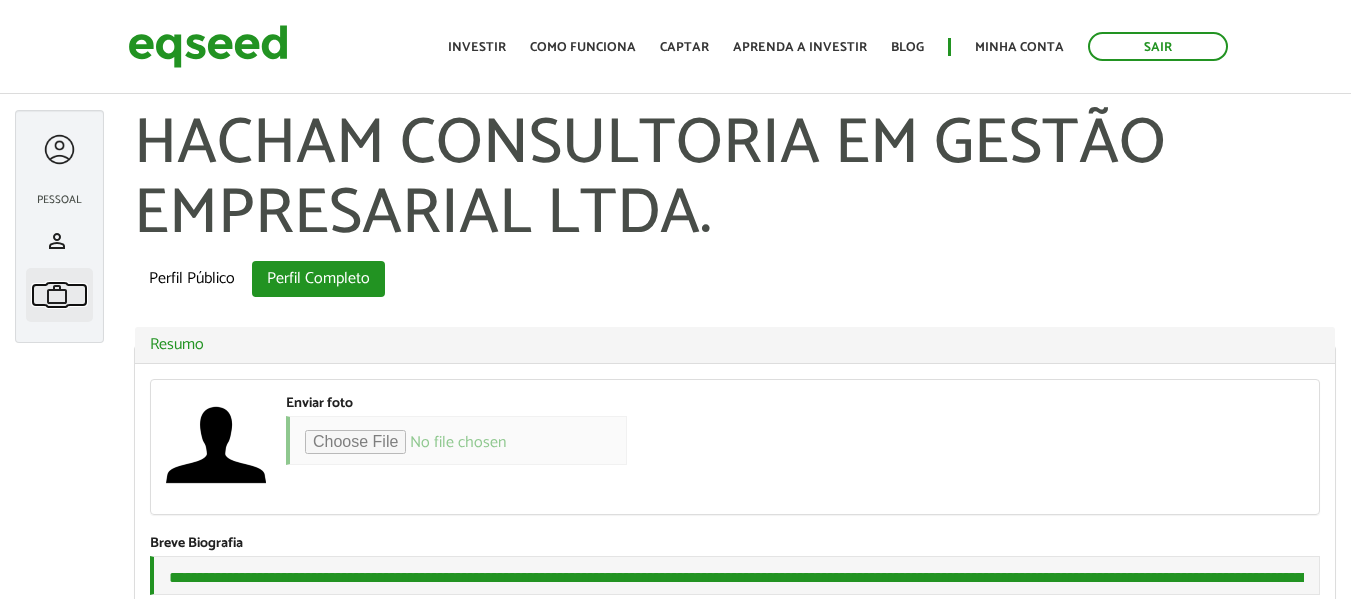 click on "work" at bounding box center [57, 295] 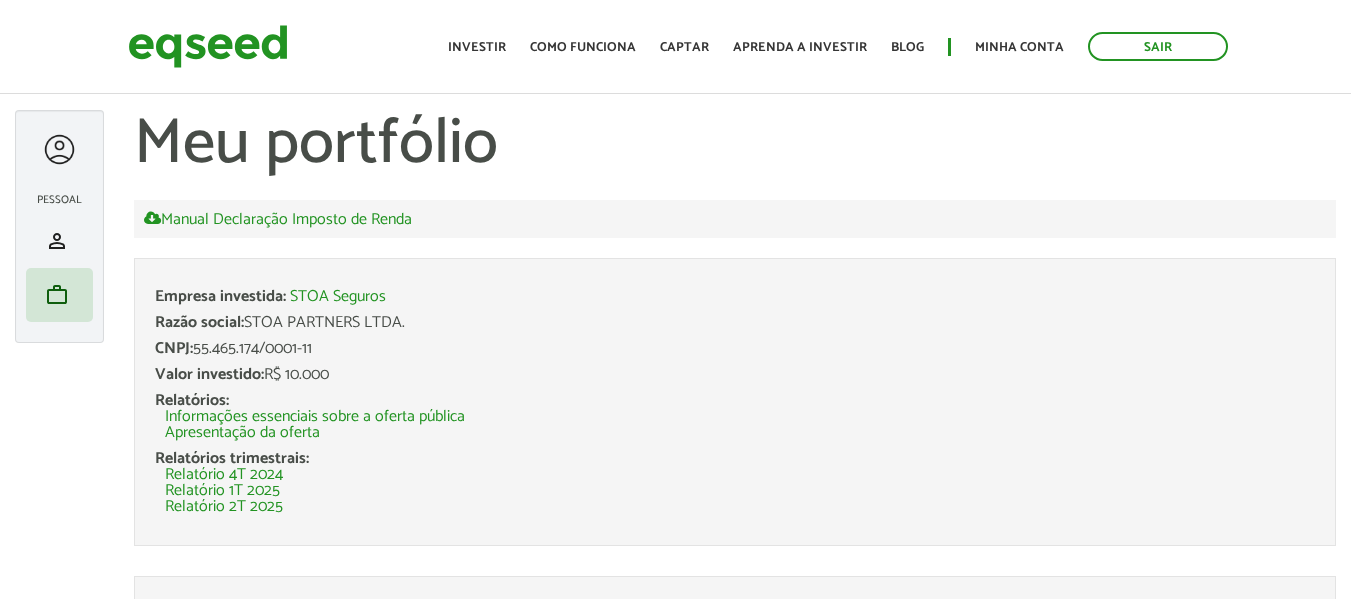 scroll, scrollTop: 0, scrollLeft: 0, axis: both 